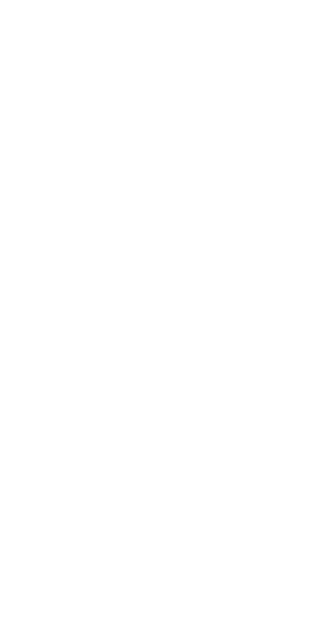 scroll, scrollTop: 0, scrollLeft: 0, axis: both 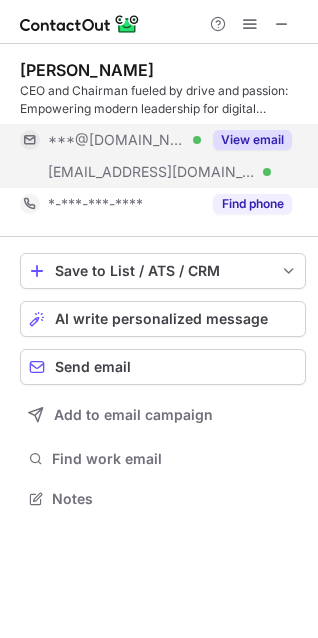 click on "View email" at bounding box center (252, 140) 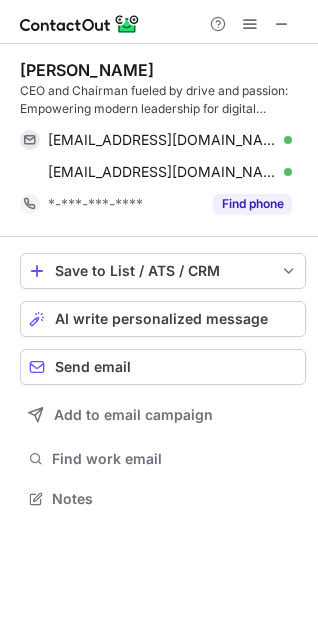 drag, startPoint x: 136, startPoint y: 67, endPoint x: -40, endPoint y: 65, distance: 176.01137 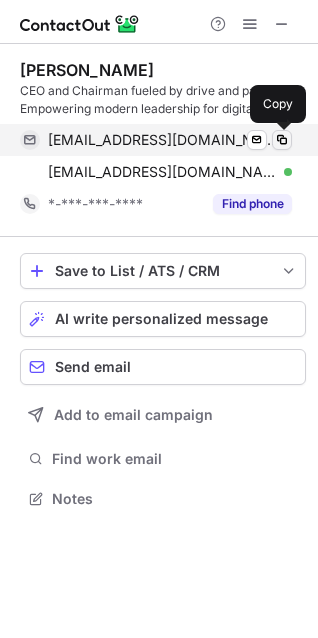 click at bounding box center (282, 140) 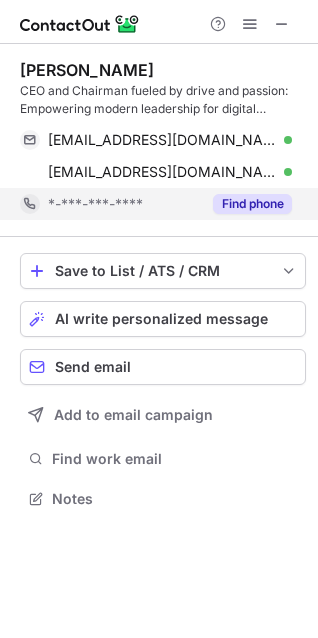 click on "Find phone" at bounding box center [252, 204] 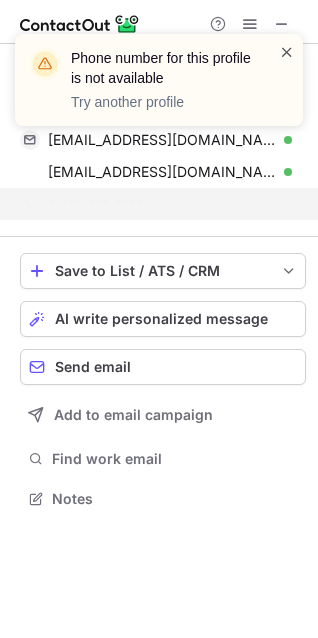 click at bounding box center (287, 52) 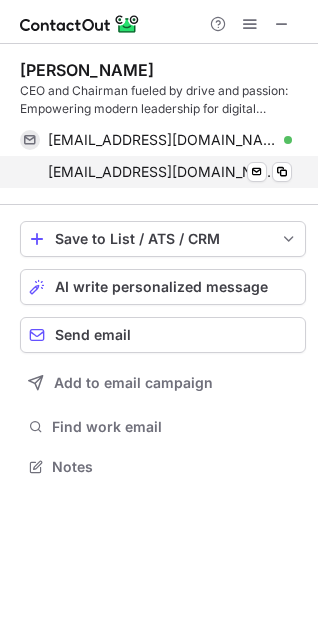scroll, scrollTop: 453, scrollLeft: 318, axis: both 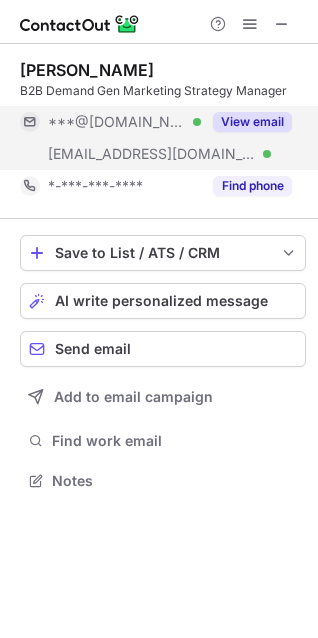 click on "View email" at bounding box center [252, 122] 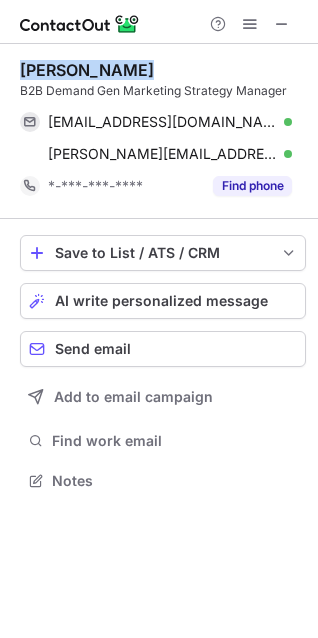 drag, startPoint x: 128, startPoint y: 67, endPoint x: 15, endPoint y: 71, distance: 113.07078 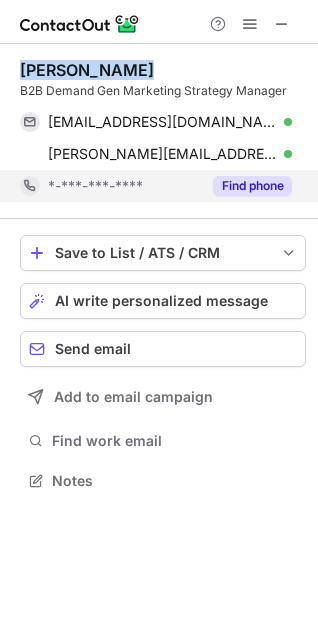 click on "Find phone" at bounding box center (252, 186) 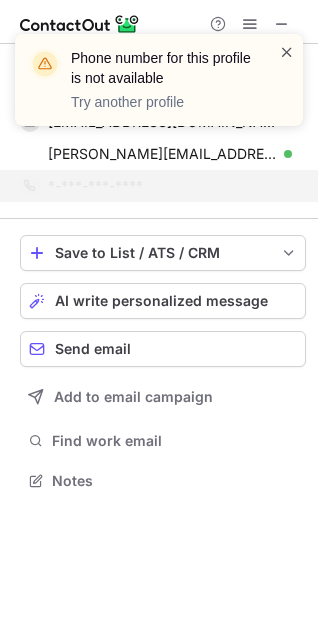 click at bounding box center [287, 52] 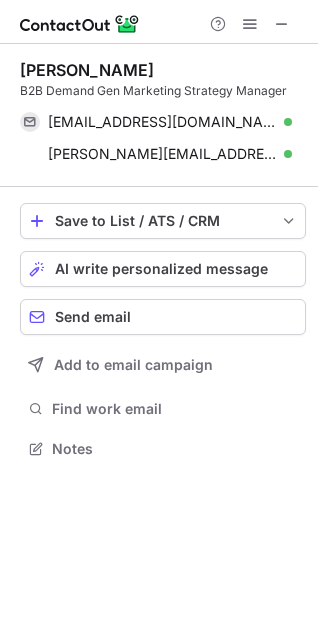 scroll, scrollTop: 435, scrollLeft: 318, axis: both 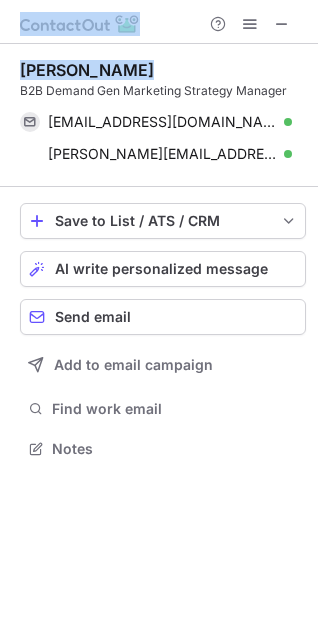 drag, startPoint x: 136, startPoint y: 67, endPoint x: -14, endPoint y: 77, distance: 150.33296 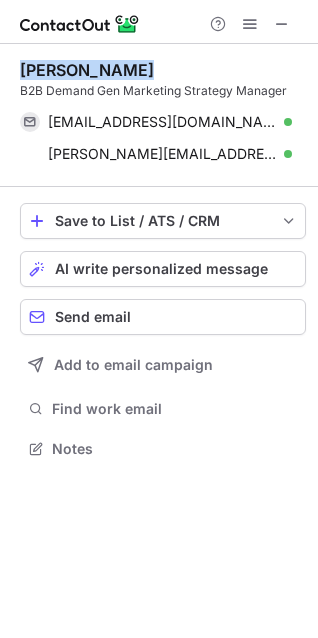 drag, startPoint x: 121, startPoint y: 66, endPoint x: 8, endPoint y: 70, distance: 113.07078 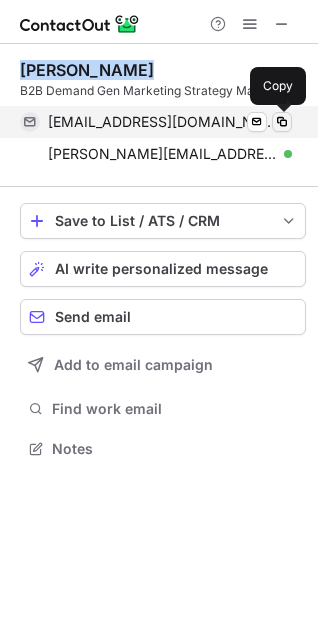 click at bounding box center [282, 122] 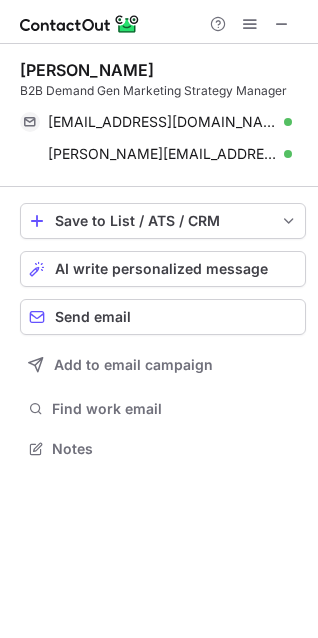 scroll, scrollTop: 435, scrollLeft: 318, axis: both 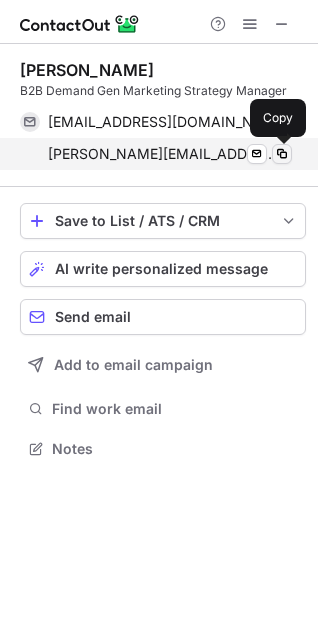 click at bounding box center (282, 154) 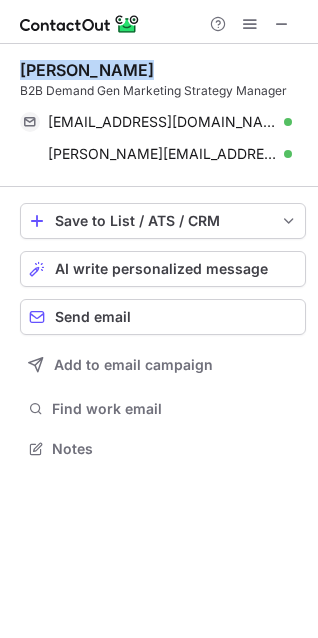 drag, startPoint x: 123, startPoint y: 71, endPoint x: 15, endPoint y: 77, distance: 108.16654 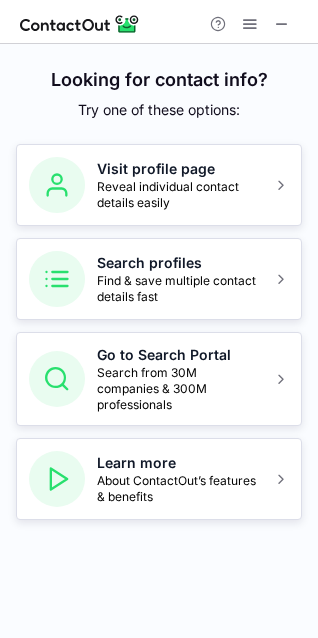 scroll, scrollTop: 0, scrollLeft: 0, axis: both 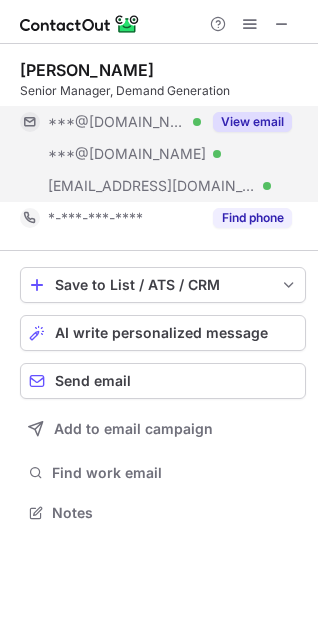 click on "View email" at bounding box center [252, 122] 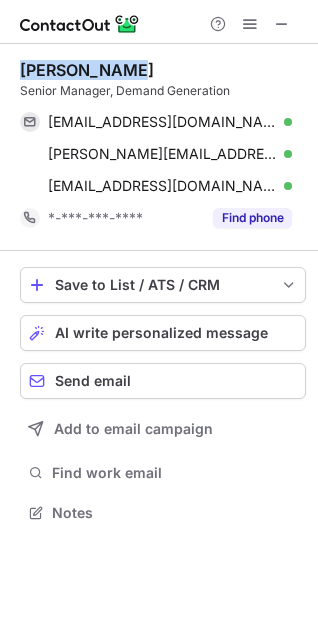 drag, startPoint x: 140, startPoint y: 70, endPoint x: 5, endPoint y: 78, distance: 135.23683 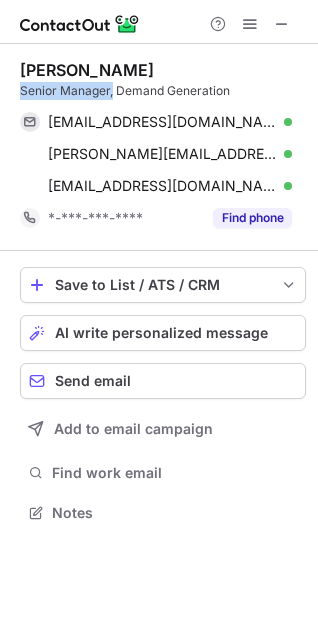 drag, startPoint x: 112, startPoint y: 90, endPoint x: 10, endPoint y: 88, distance: 102.01961 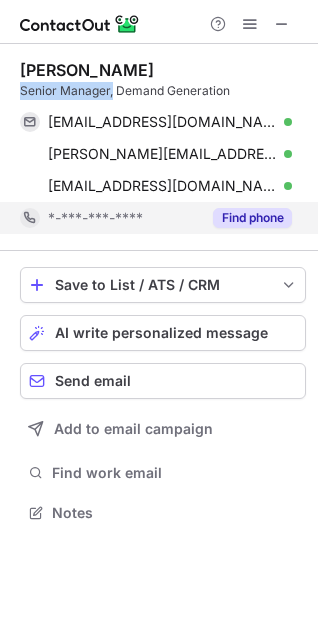 click on "Find phone" at bounding box center [252, 218] 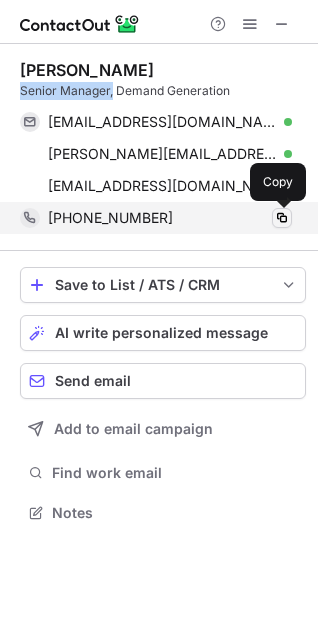 click at bounding box center (282, 218) 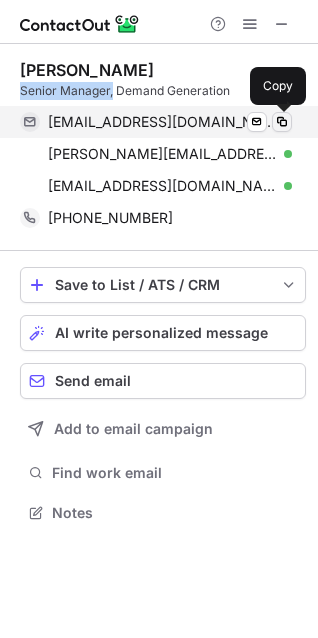 click at bounding box center [282, 122] 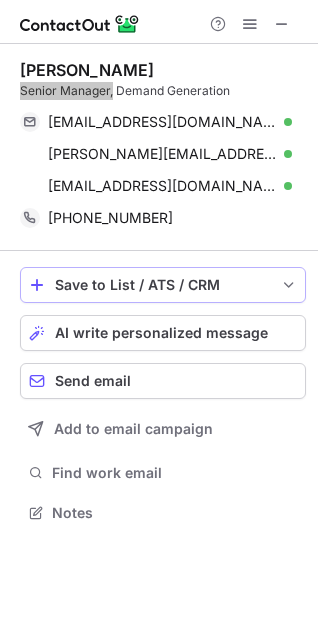 scroll, scrollTop: 499, scrollLeft: 318, axis: both 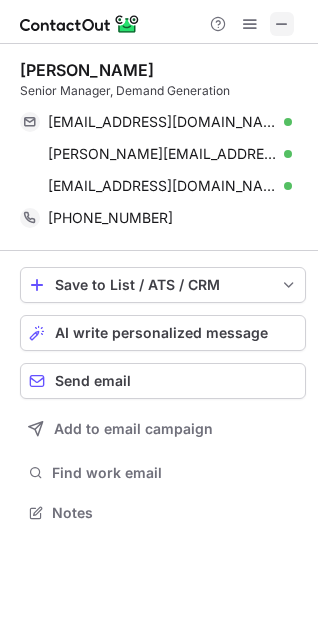 click at bounding box center (282, 24) 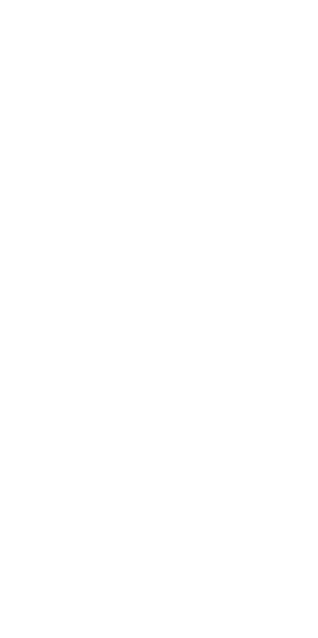 scroll, scrollTop: 0, scrollLeft: 0, axis: both 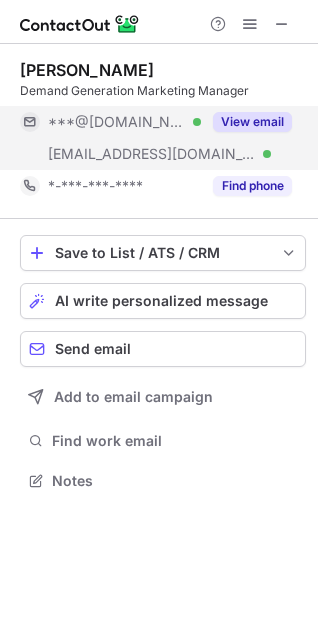 click on "View email" at bounding box center [252, 122] 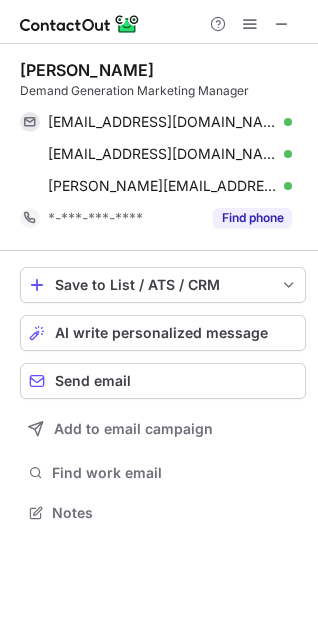 scroll, scrollTop: 10, scrollLeft: 10, axis: both 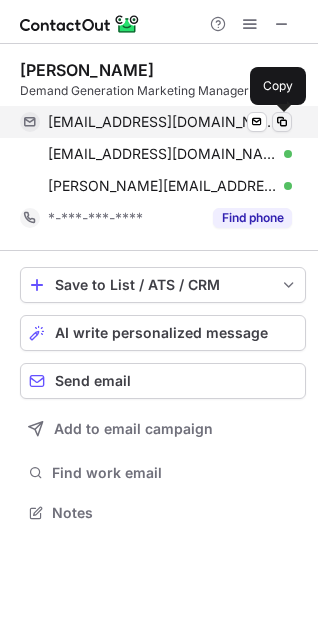 click at bounding box center (282, 122) 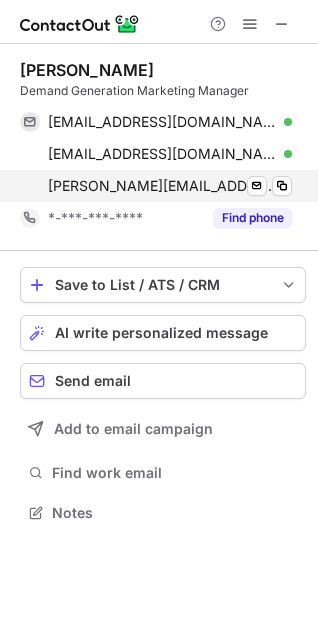 scroll, scrollTop: 499, scrollLeft: 318, axis: both 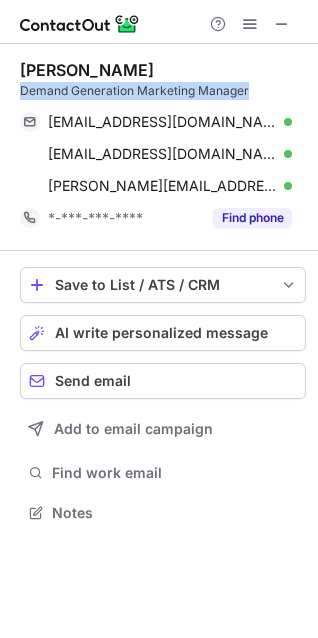 drag, startPoint x: 259, startPoint y: 84, endPoint x: 6, endPoint y: 93, distance: 253.16003 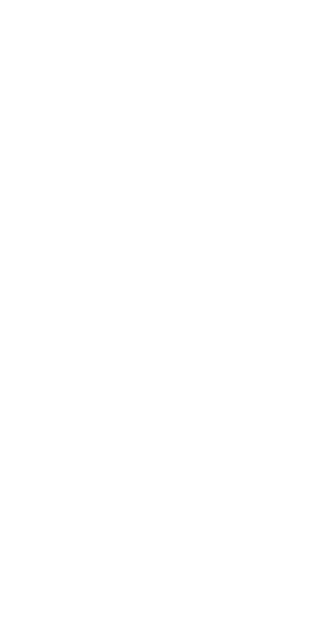 scroll, scrollTop: 0, scrollLeft: 0, axis: both 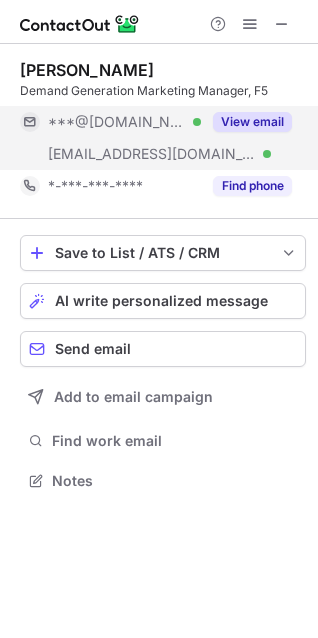 click on "View email" at bounding box center [252, 122] 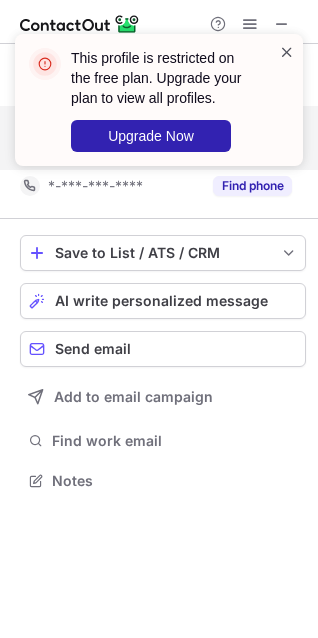 click at bounding box center (287, 52) 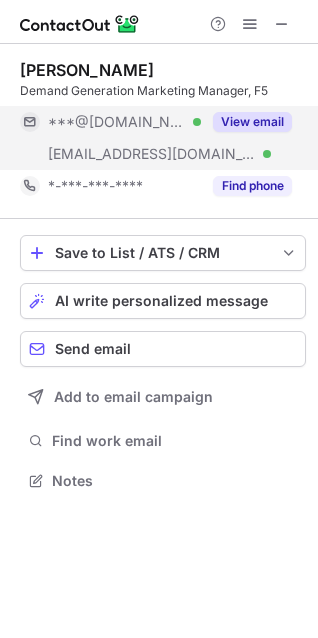 click on "[PERSON_NAME]" at bounding box center [163, 70] 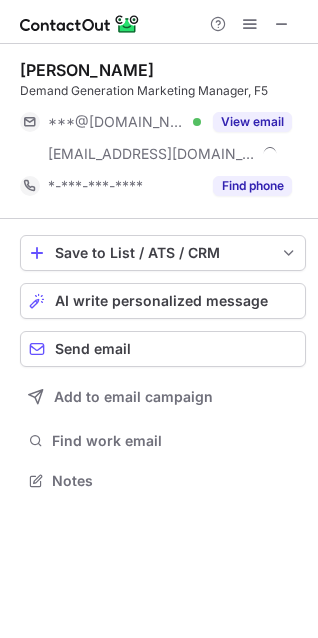 scroll, scrollTop: 10, scrollLeft: 10, axis: both 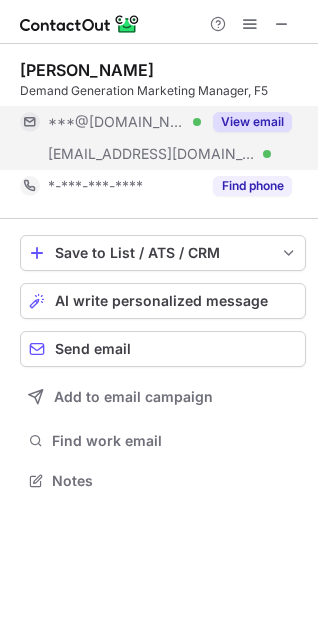click on "View email" at bounding box center (252, 122) 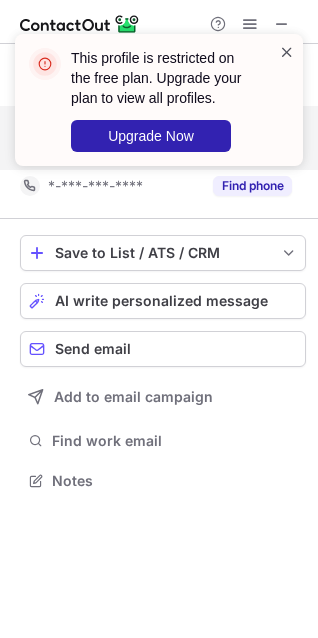 click at bounding box center (287, 52) 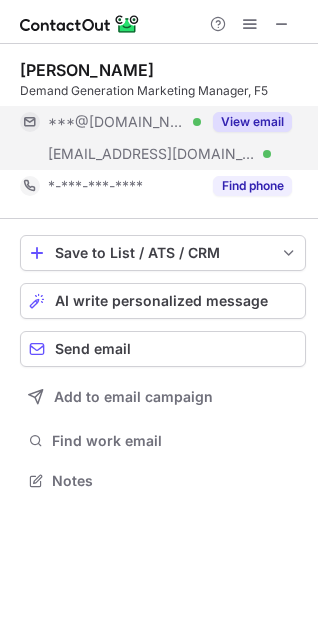 click on "View email" at bounding box center [252, 122] 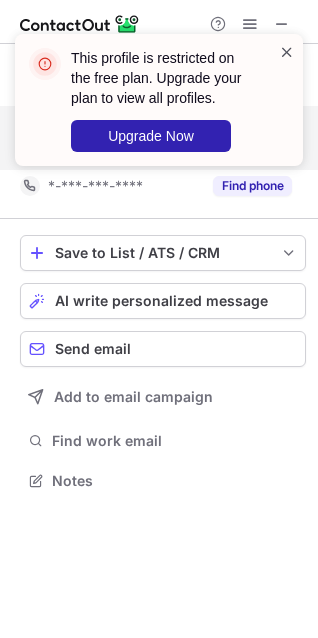 click at bounding box center (287, 52) 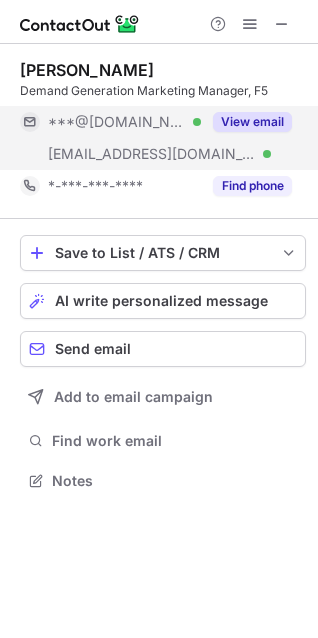 click on "View email" at bounding box center [246, 122] 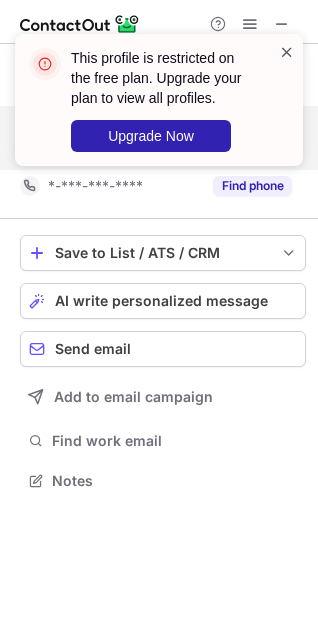 click at bounding box center [287, 52] 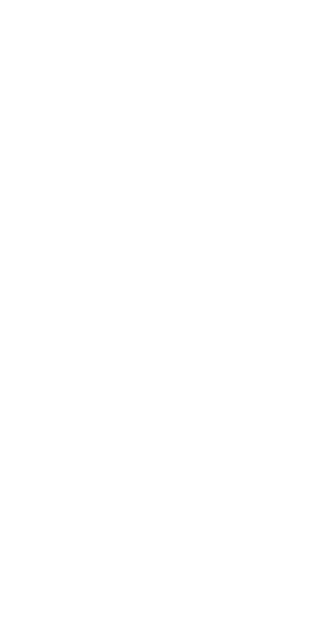 scroll, scrollTop: 0, scrollLeft: 0, axis: both 